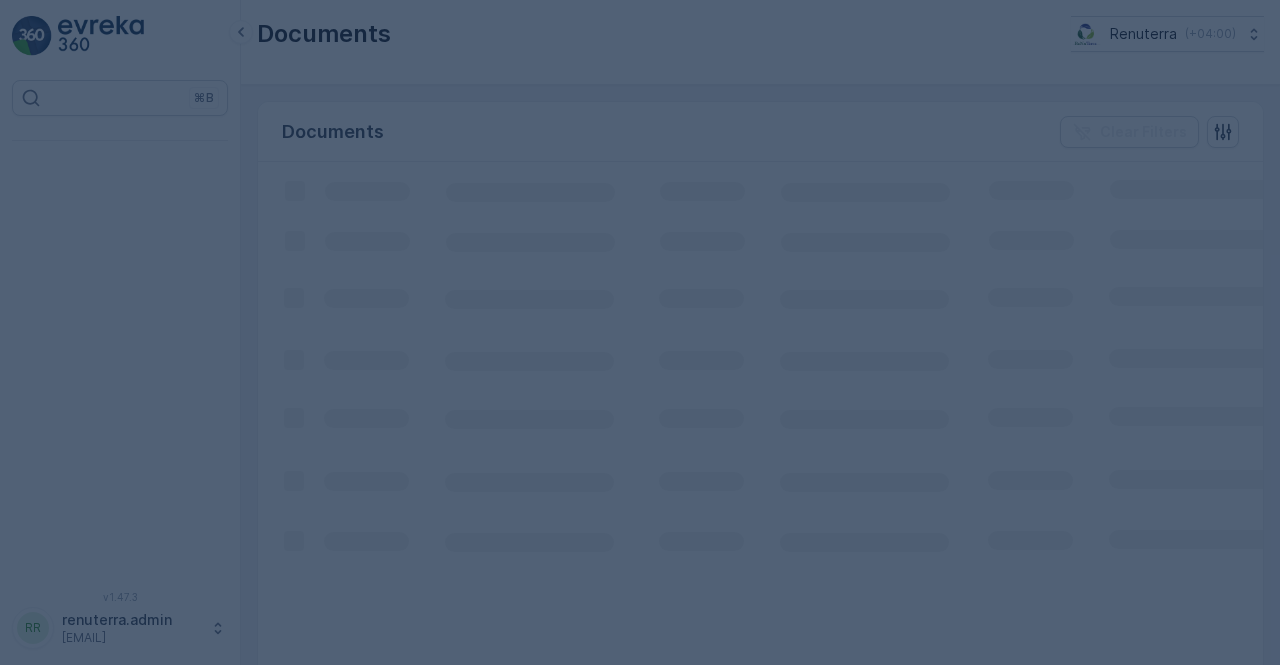 scroll, scrollTop: 0, scrollLeft: 0, axis: both 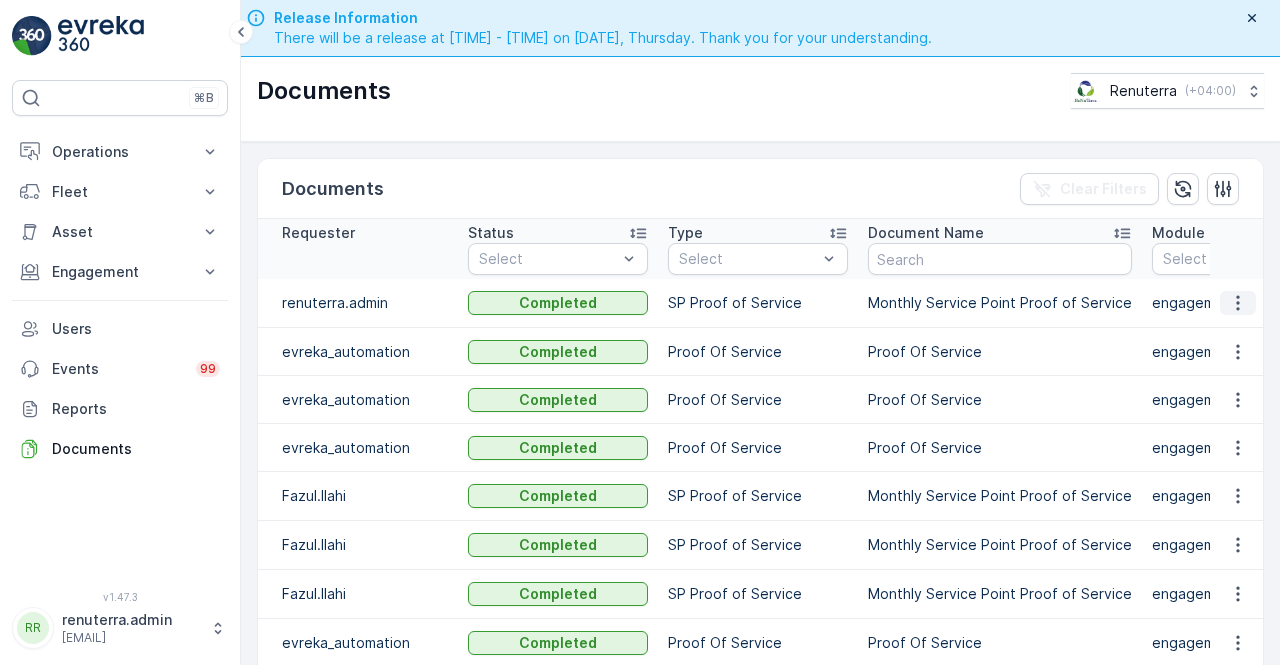 click 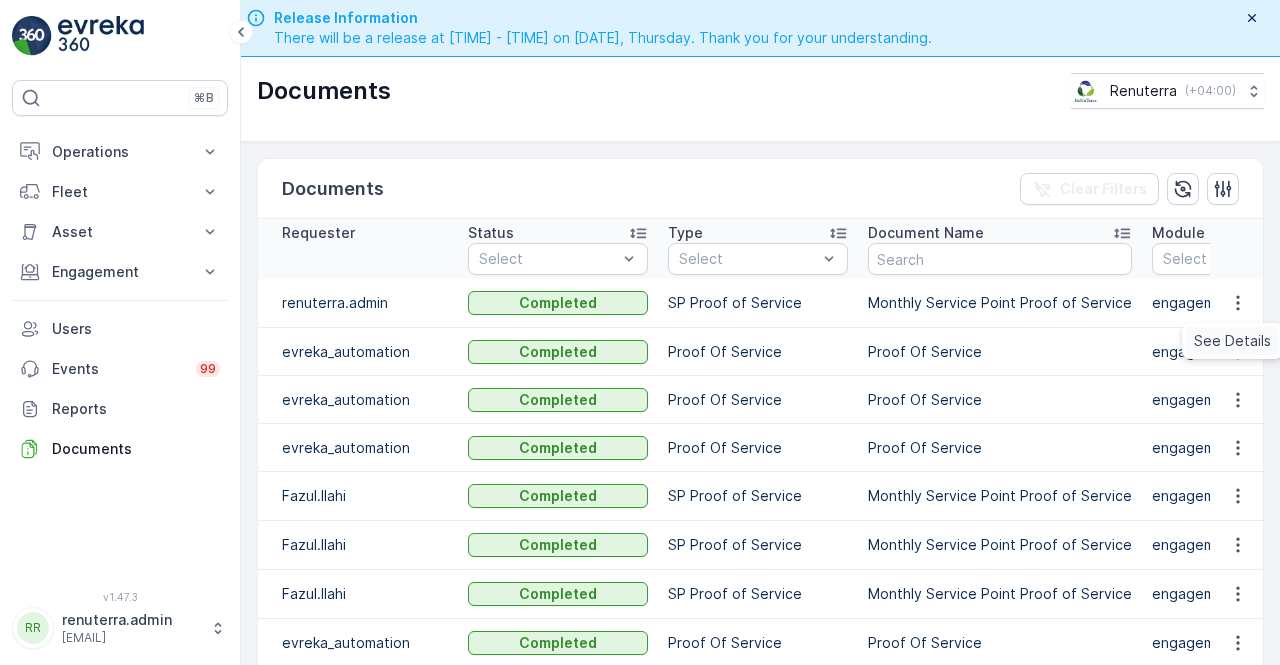 click on "See Details" at bounding box center (1232, 341) 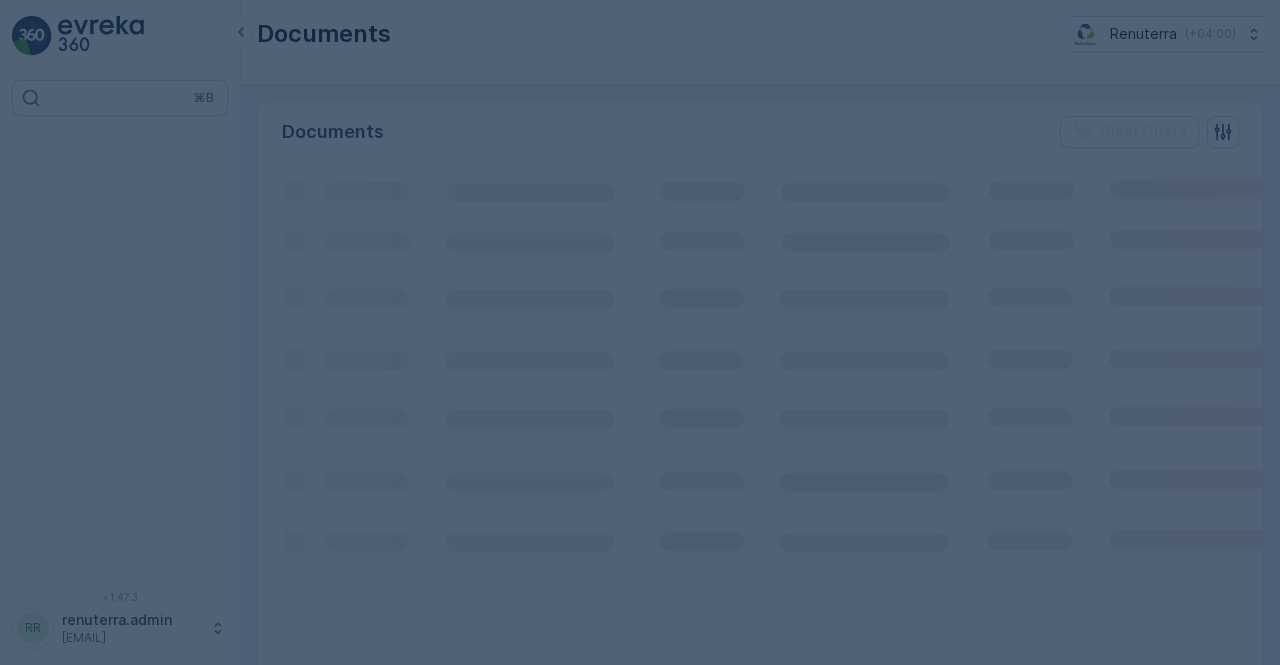 scroll, scrollTop: 0, scrollLeft: 0, axis: both 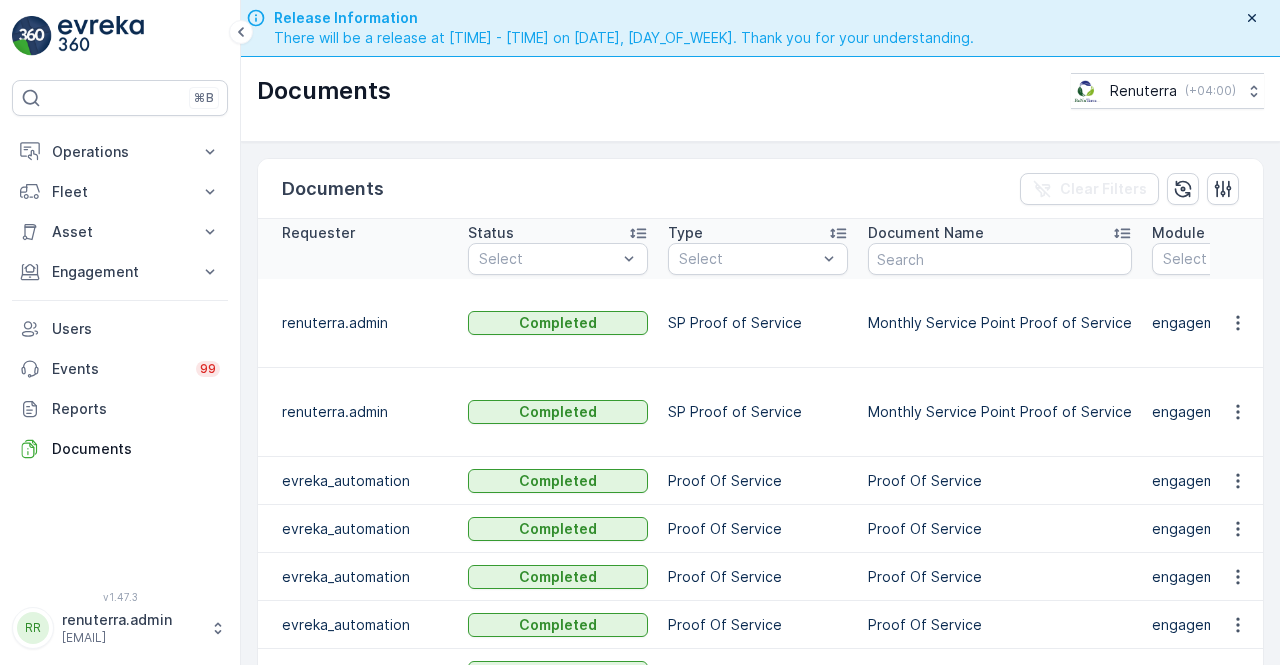 click 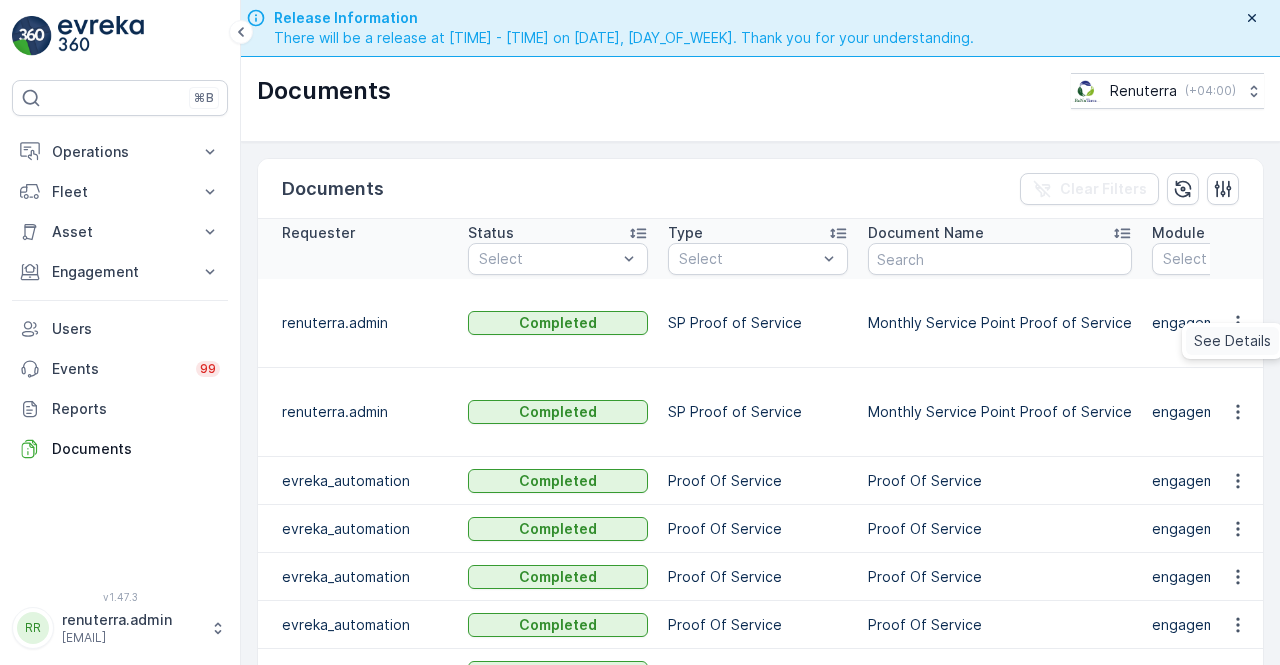 click on "See Details" at bounding box center (1232, 341) 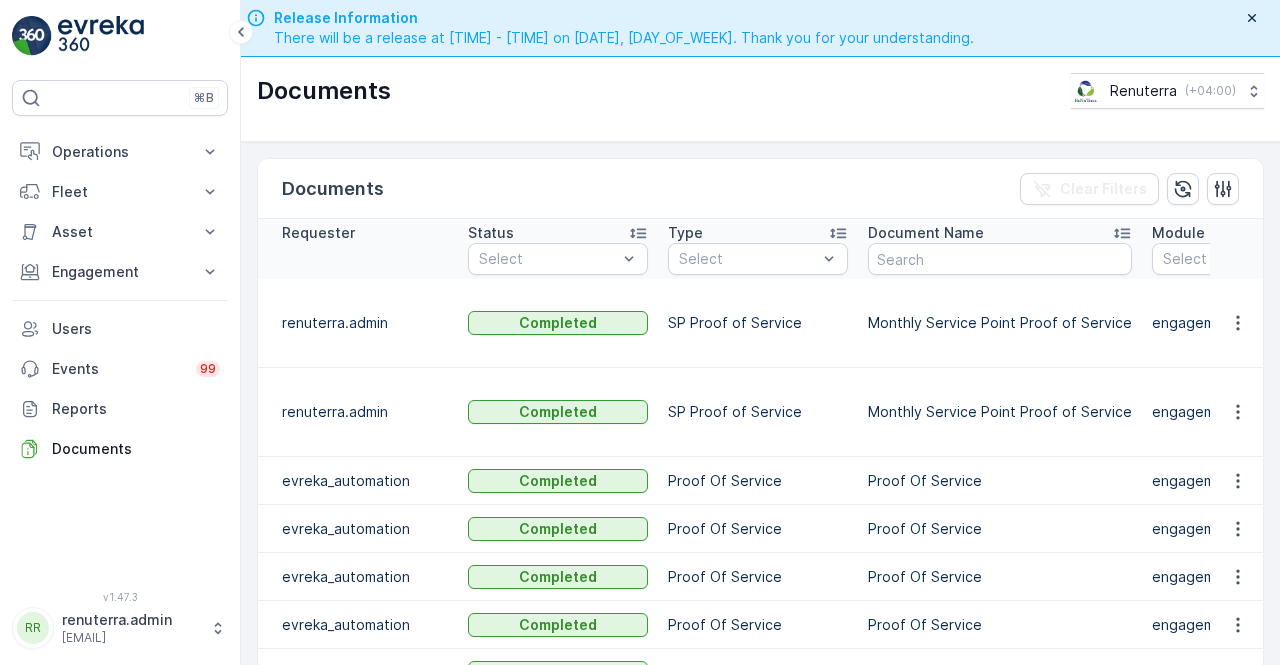 click on "Monthly Service Point Proof of Service" at bounding box center [1000, 412] 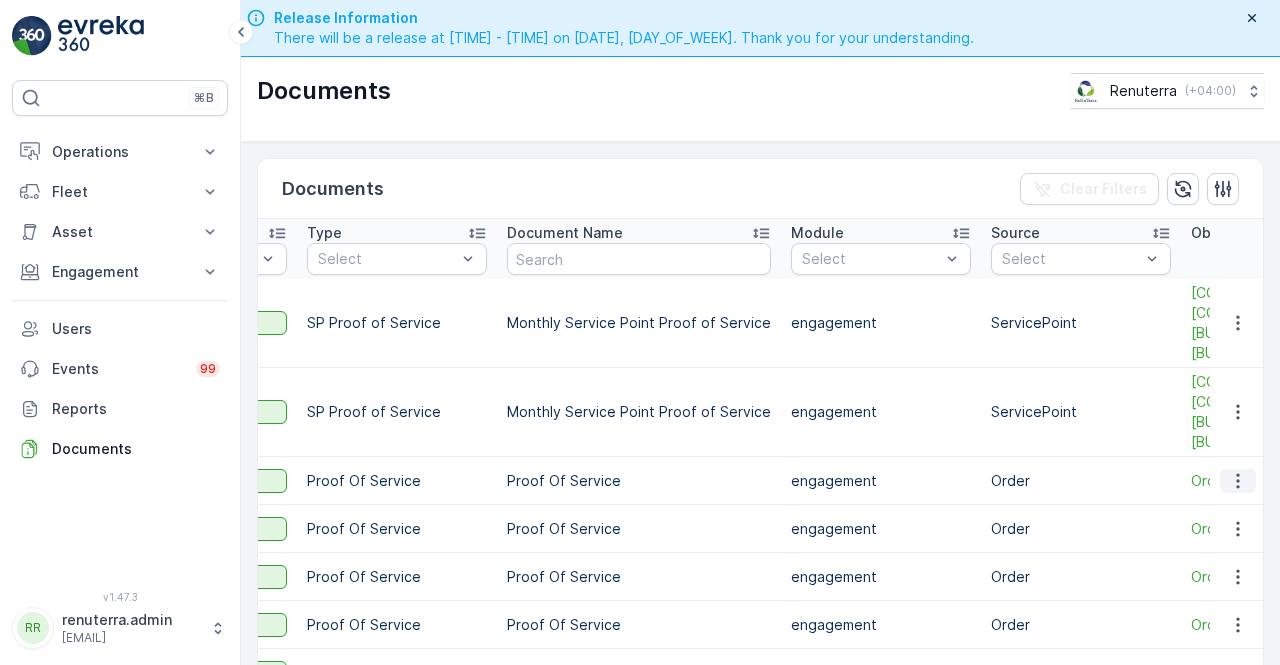 scroll, scrollTop: 0, scrollLeft: 440, axis: horizontal 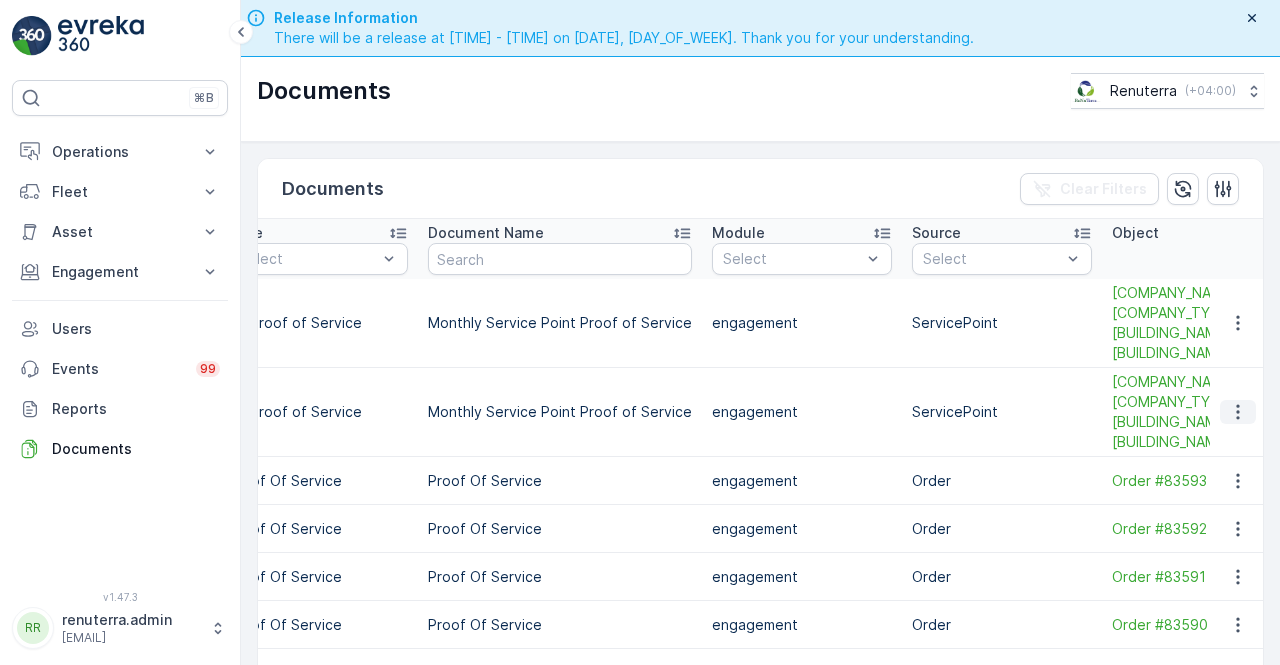 click at bounding box center (1238, 412) 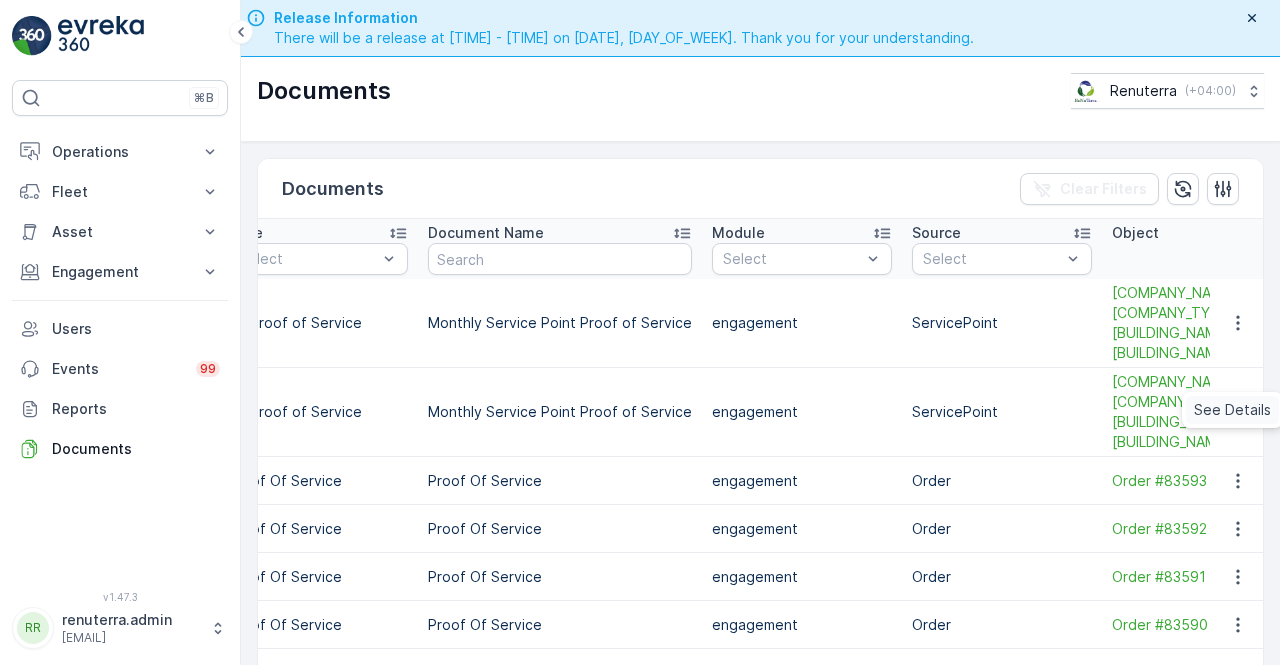 click on "See Details" at bounding box center (1232, 410) 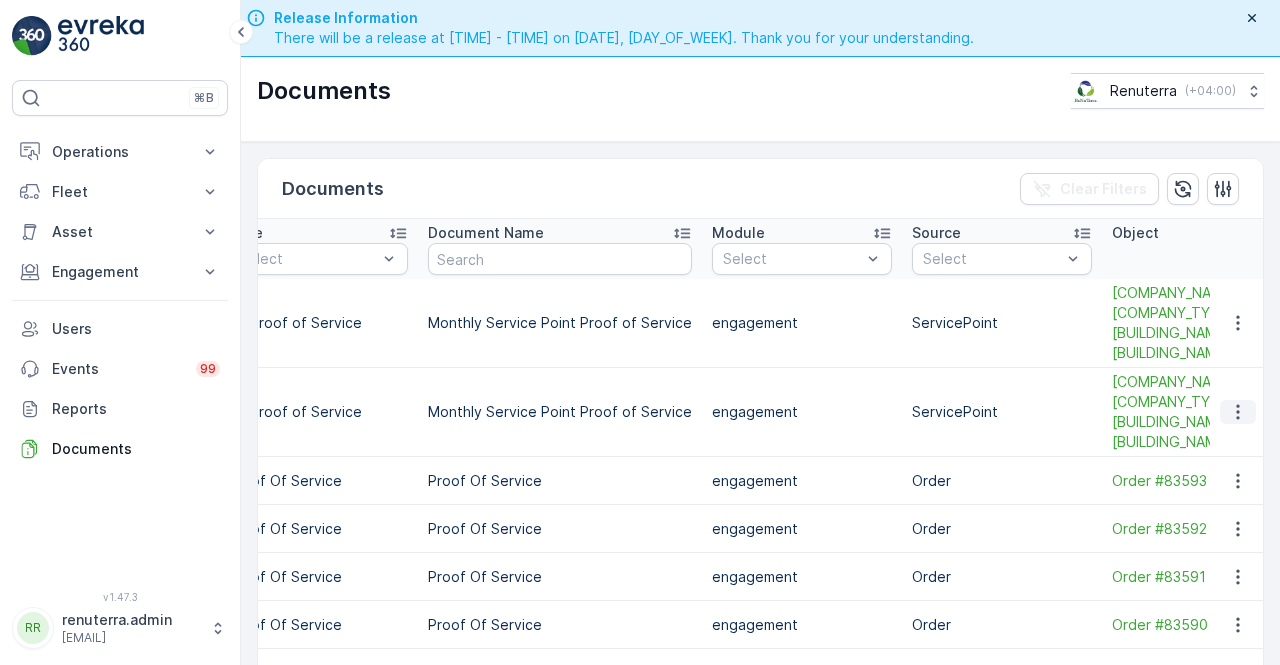 click 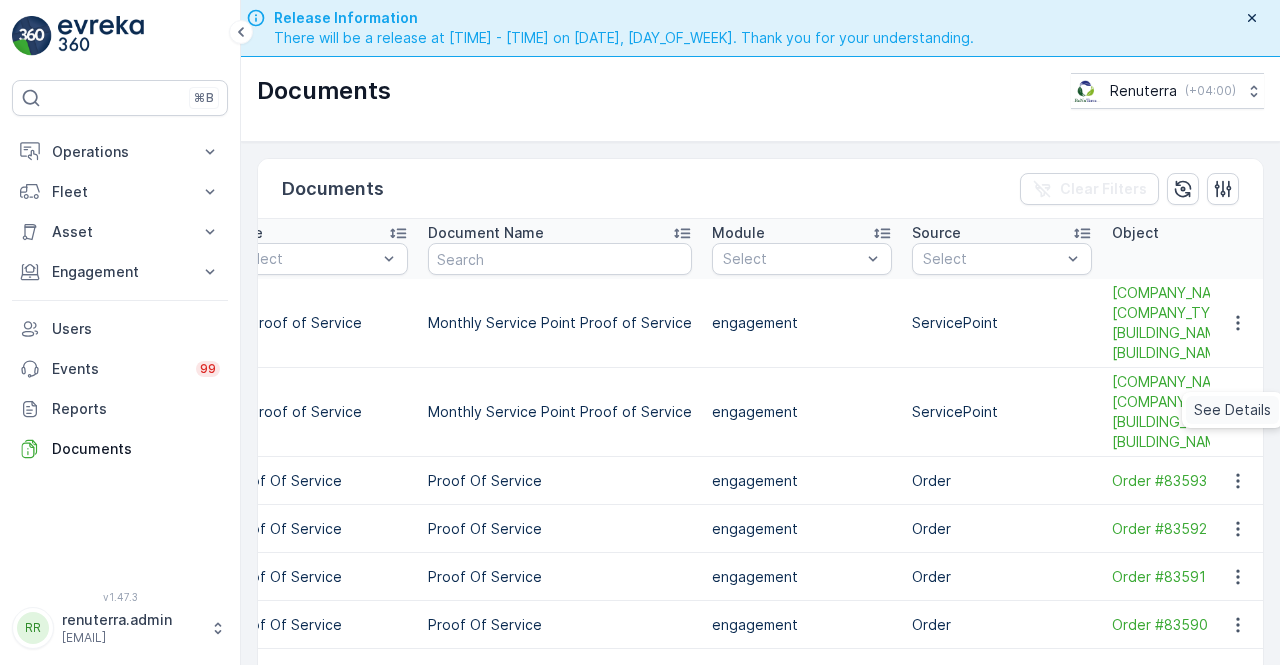 click on "See Details" at bounding box center (1232, 410) 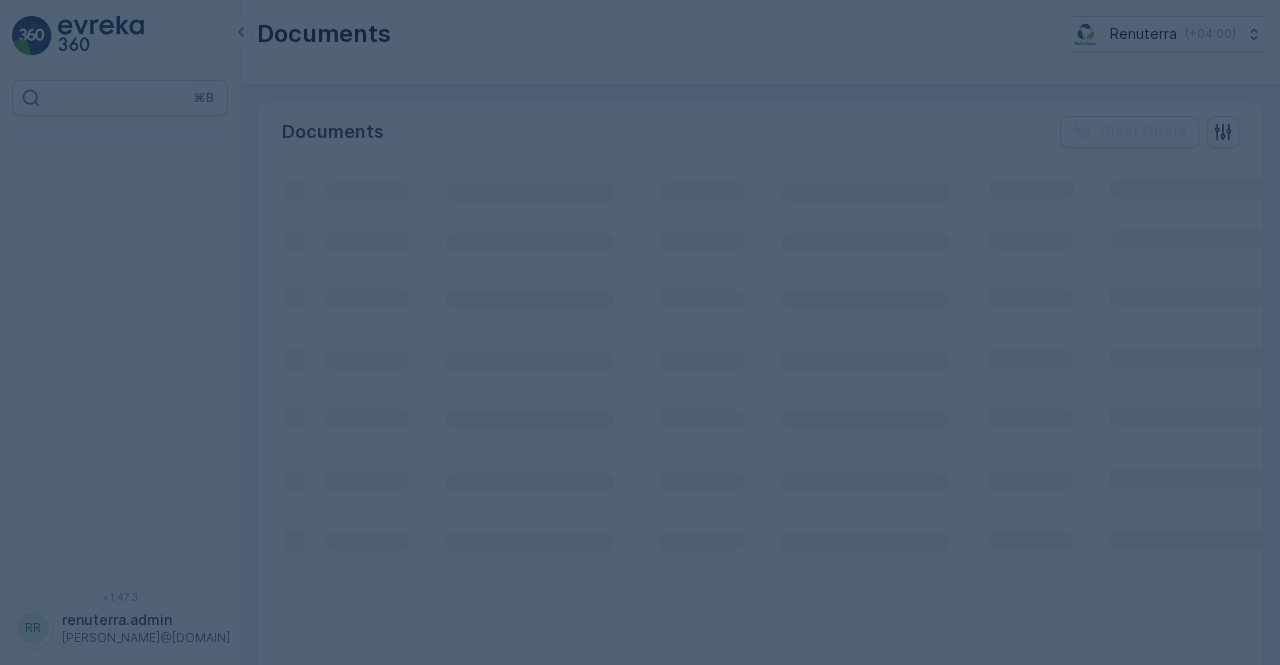 scroll, scrollTop: 0, scrollLeft: 0, axis: both 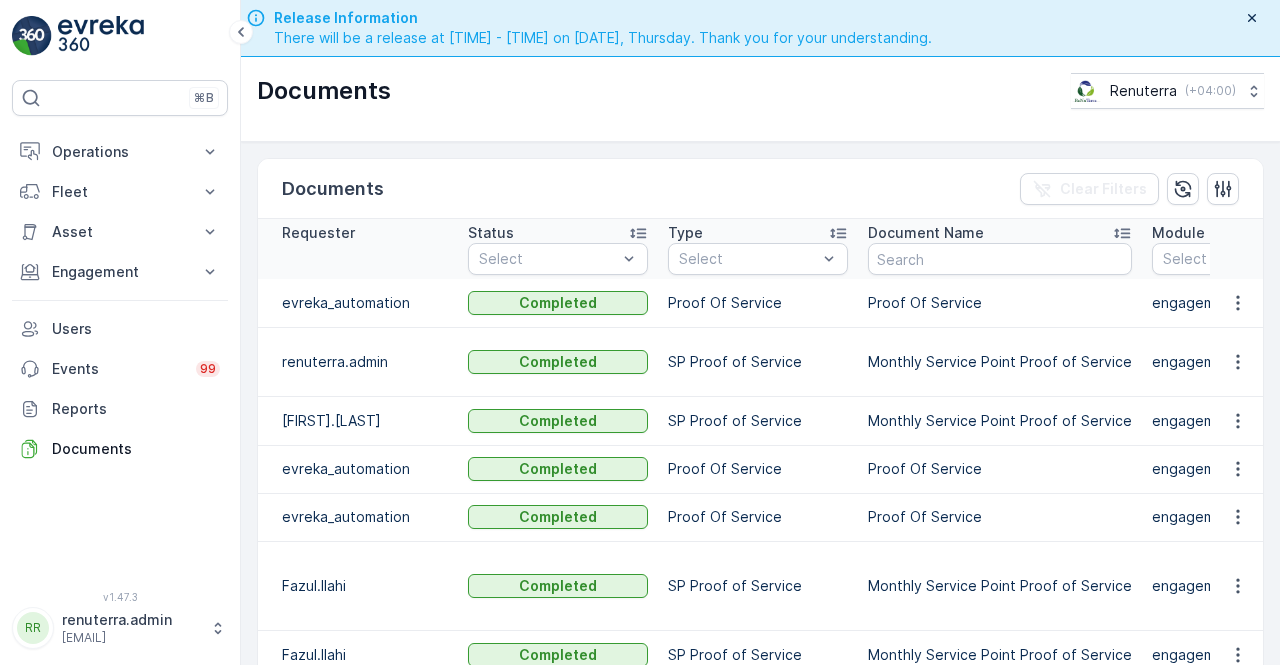 click on "Proof Of Service" at bounding box center (1000, 303) 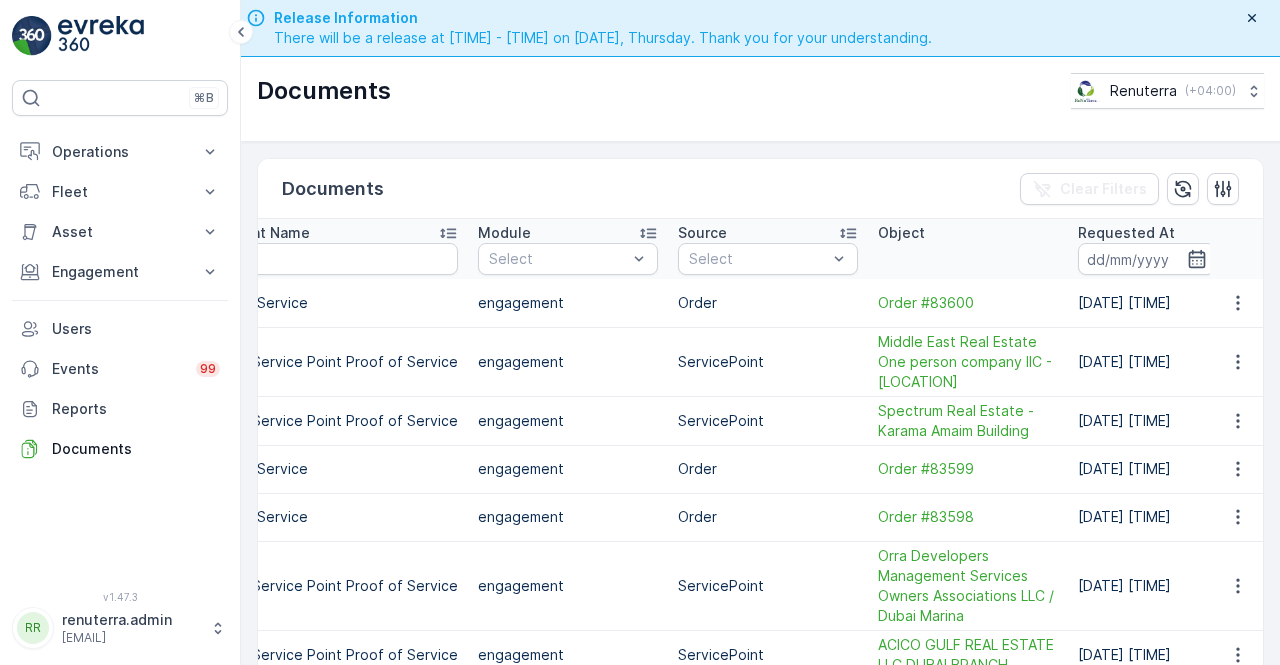 scroll, scrollTop: 0, scrollLeft: 680, axis: horizontal 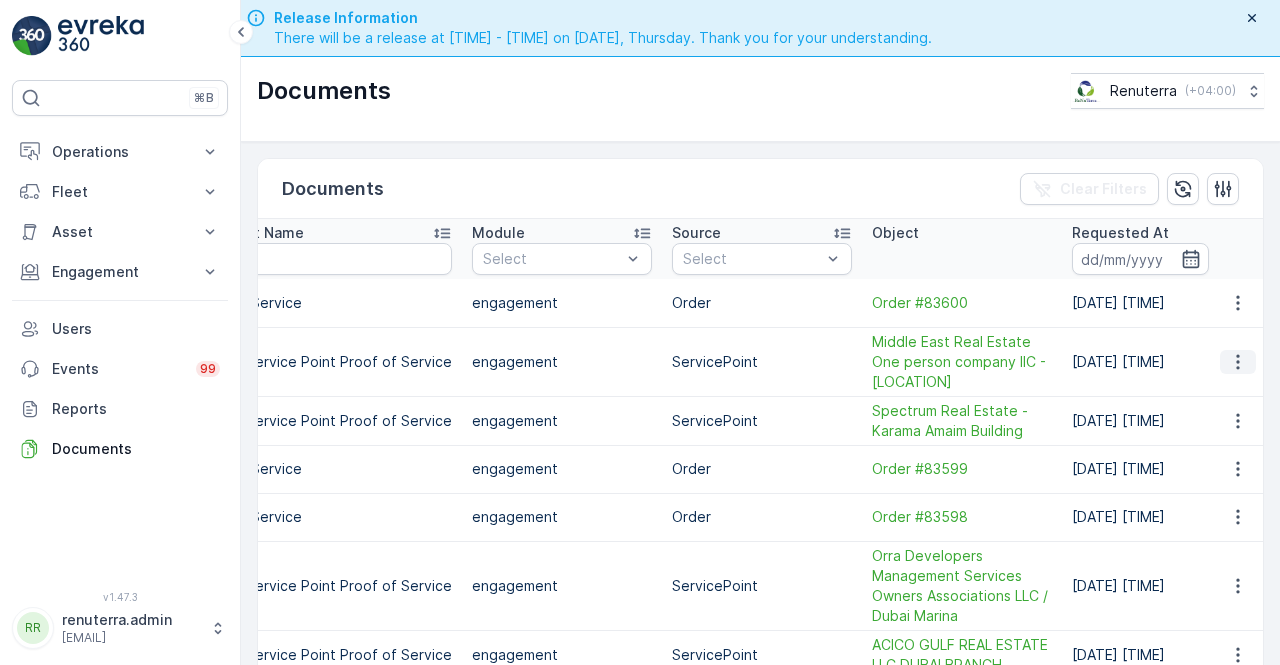 click 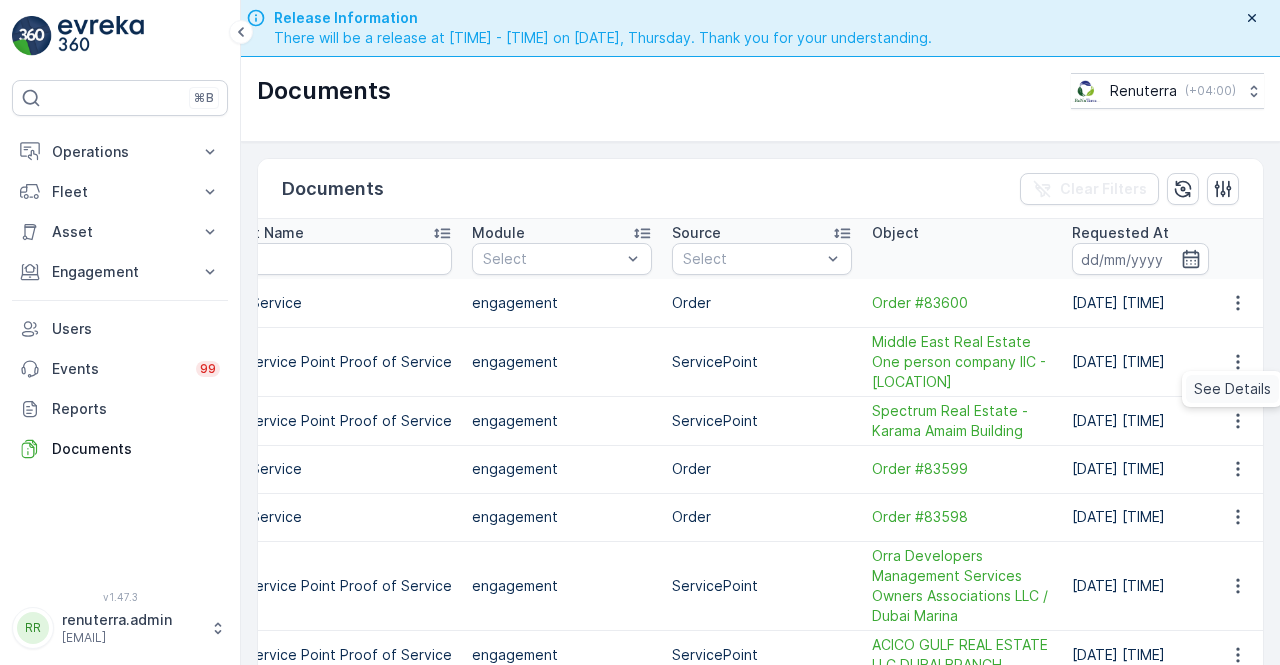 click on "See Details" at bounding box center [1232, 389] 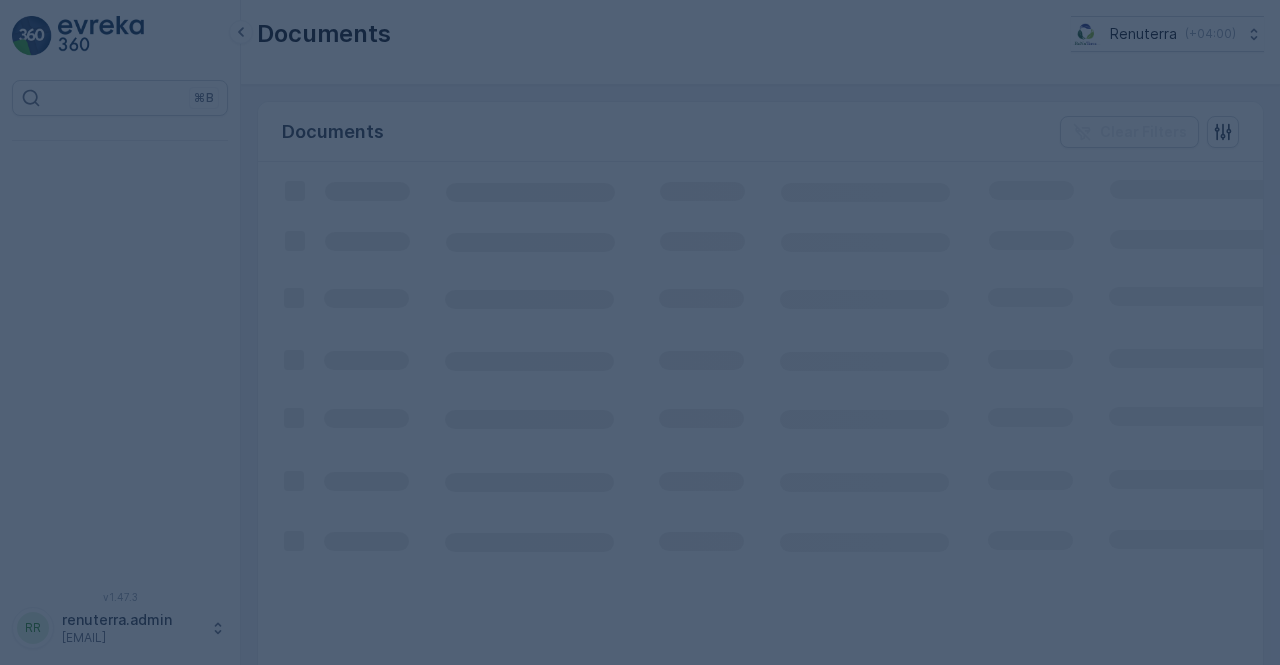 scroll, scrollTop: 0, scrollLeft: 0, axis: both 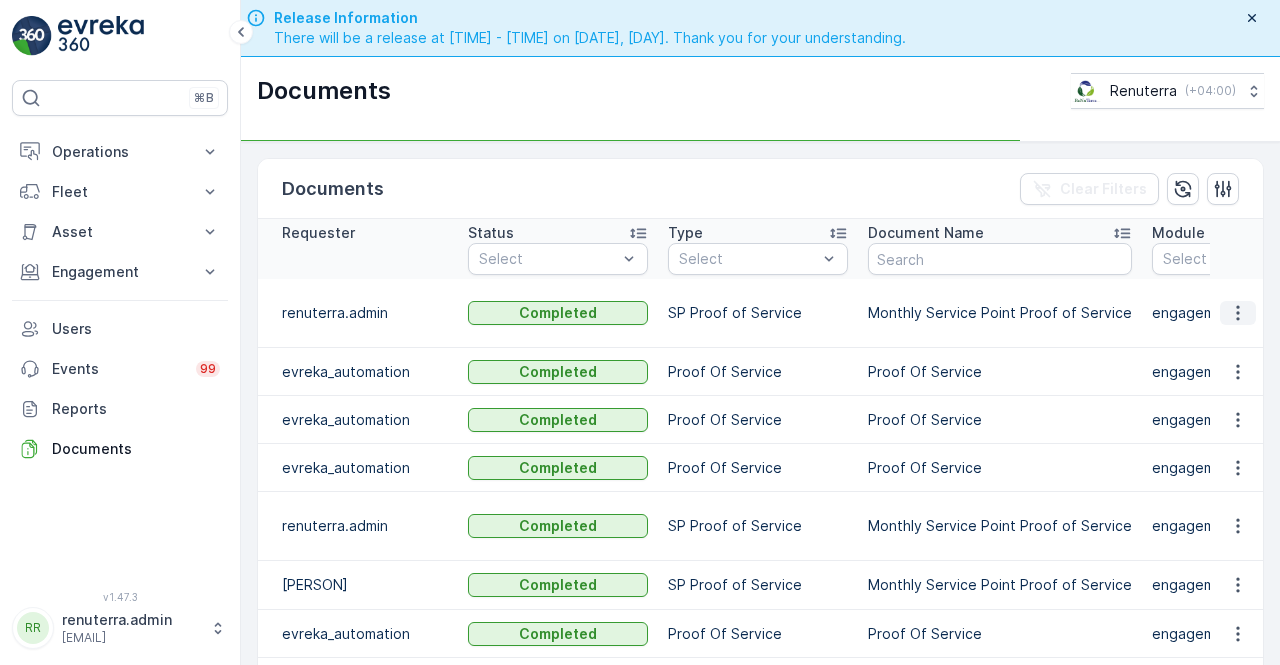 click at bounding box center (1237, 313) 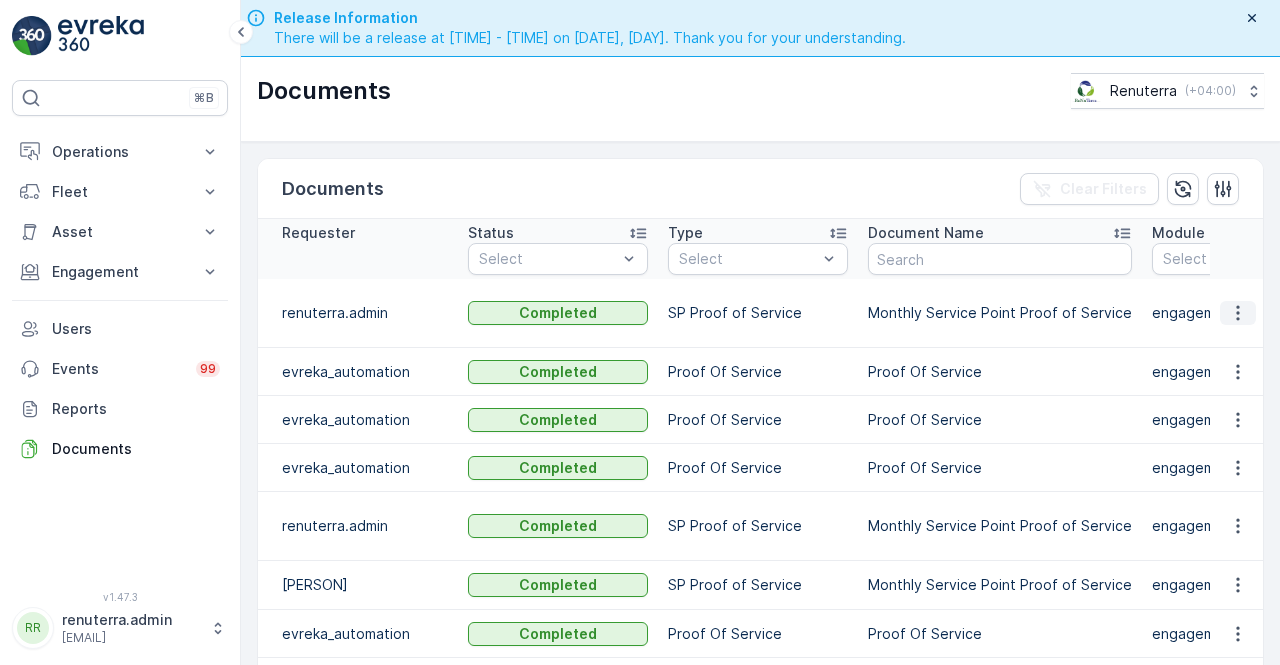 click 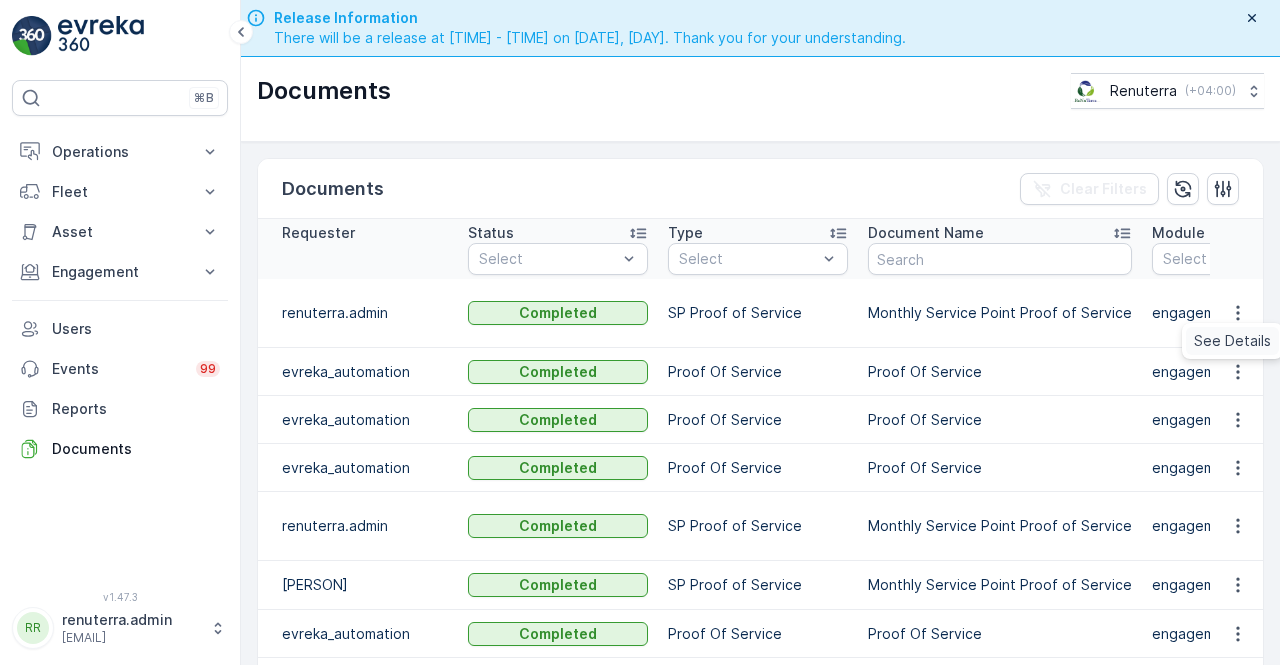 click on "See Details" at bounding box center [1232, 341] 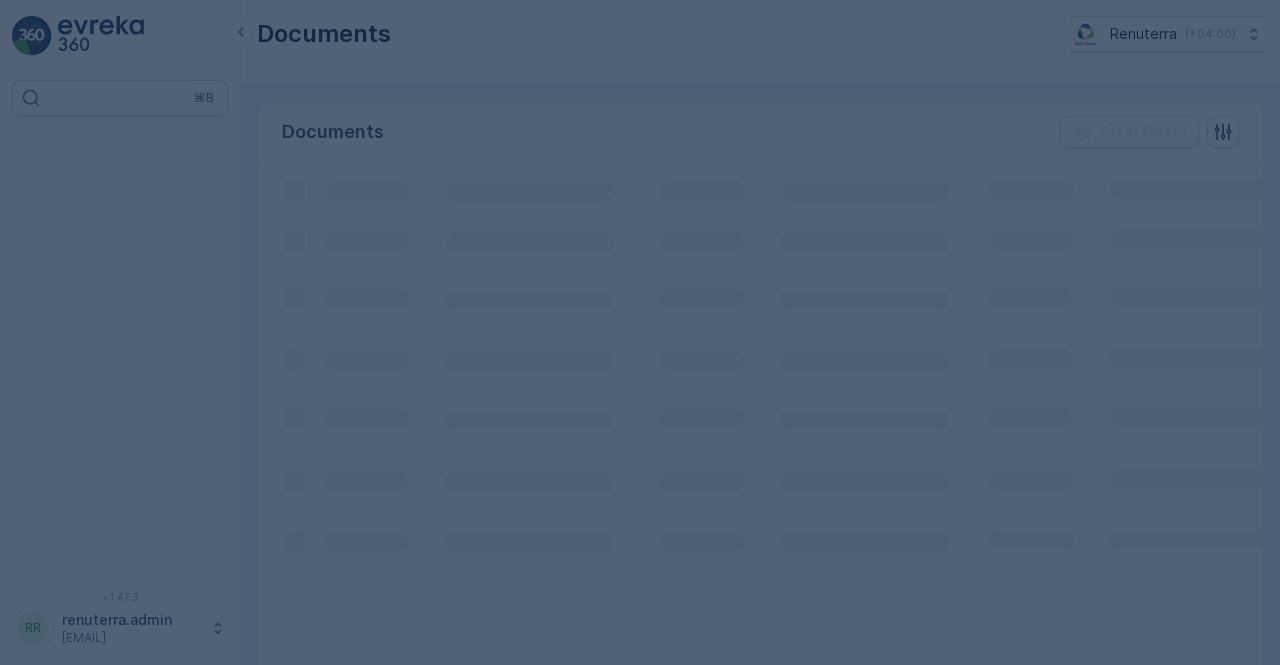 scroll, scrollTop: 0, scrollLeft: 0, axis: both 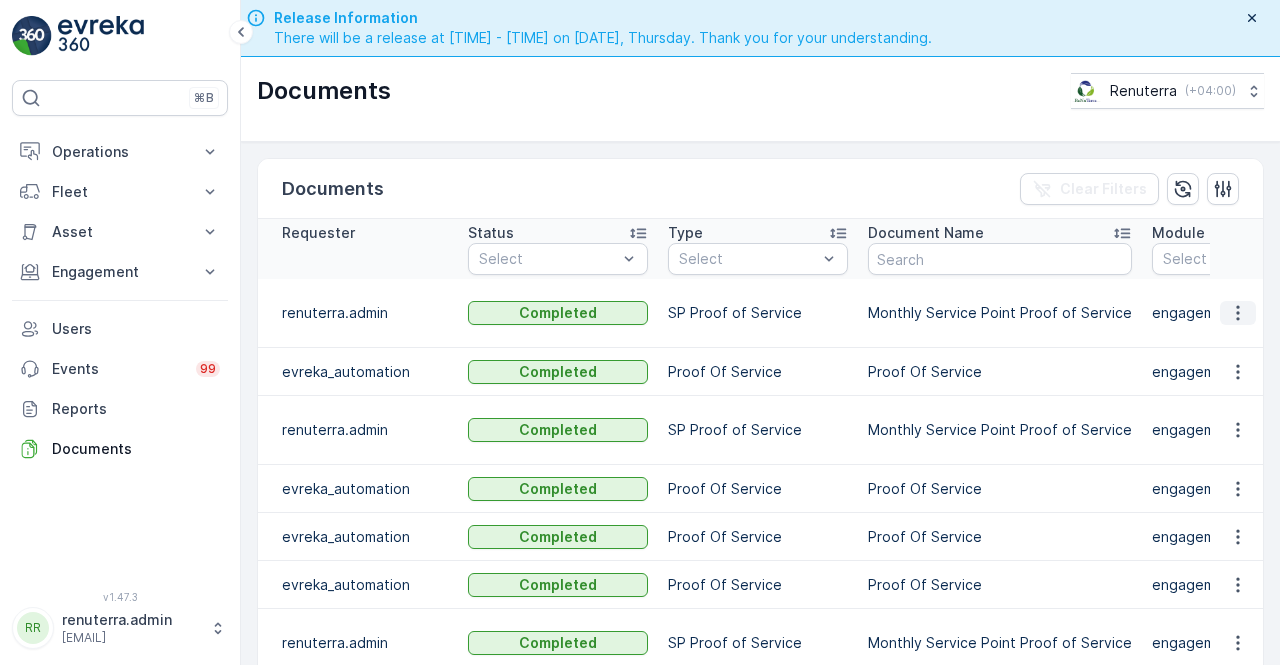 click 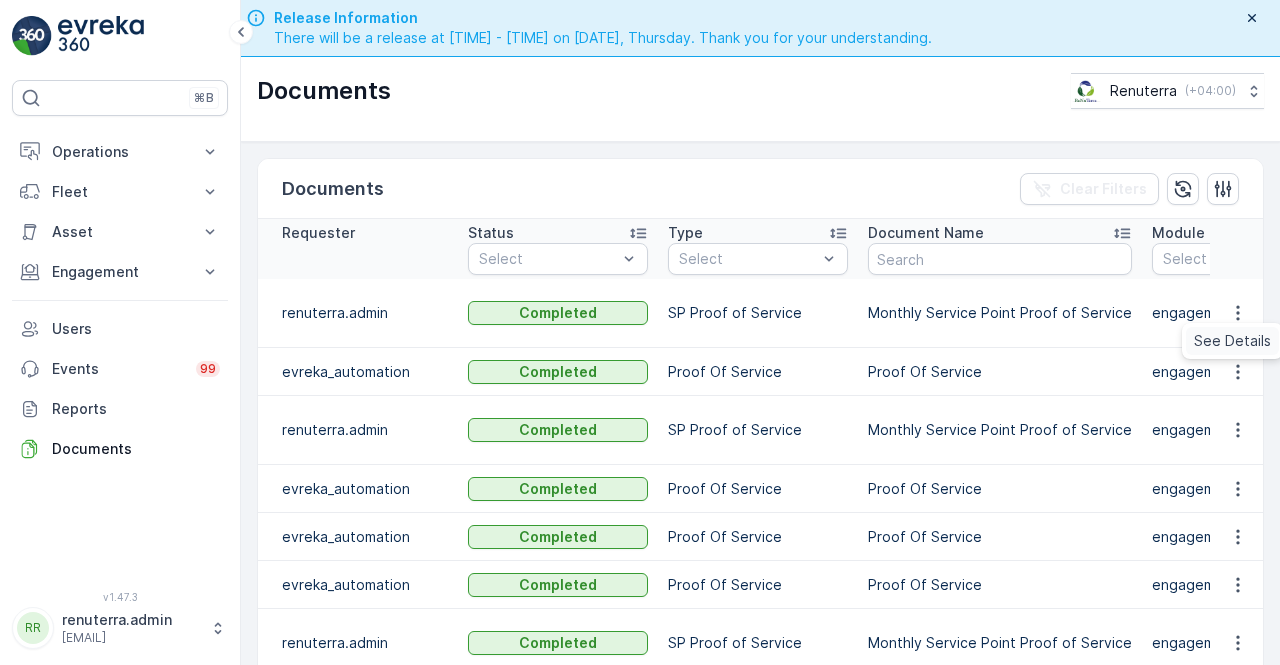 click on "See Details" at bounding box center (1232, 341) 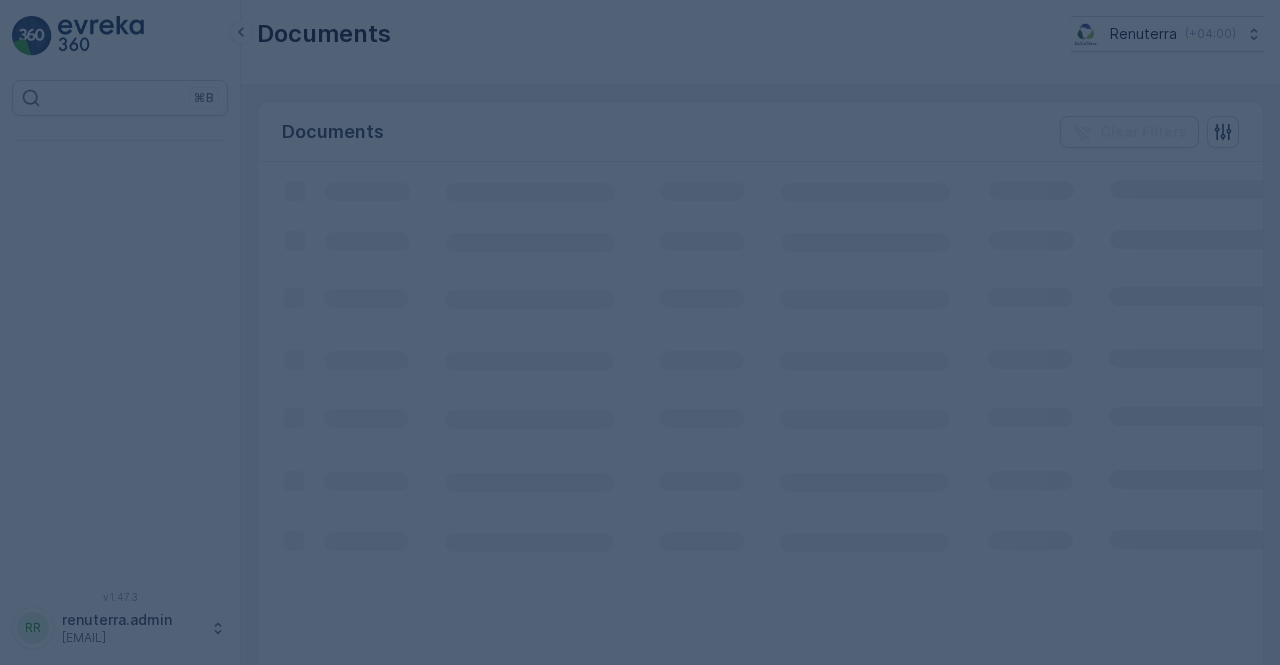 scroll, scrollTop: 0, scrollLeft: 0, axis: both 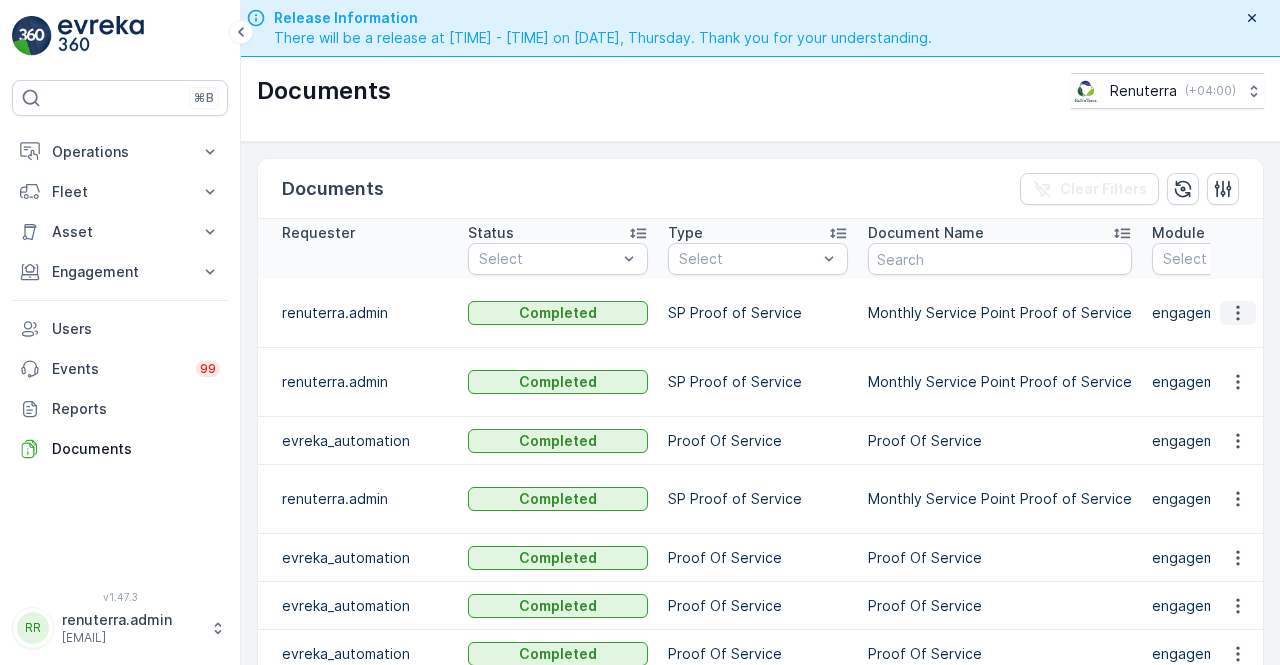 click at bounding box center [1238, 313] 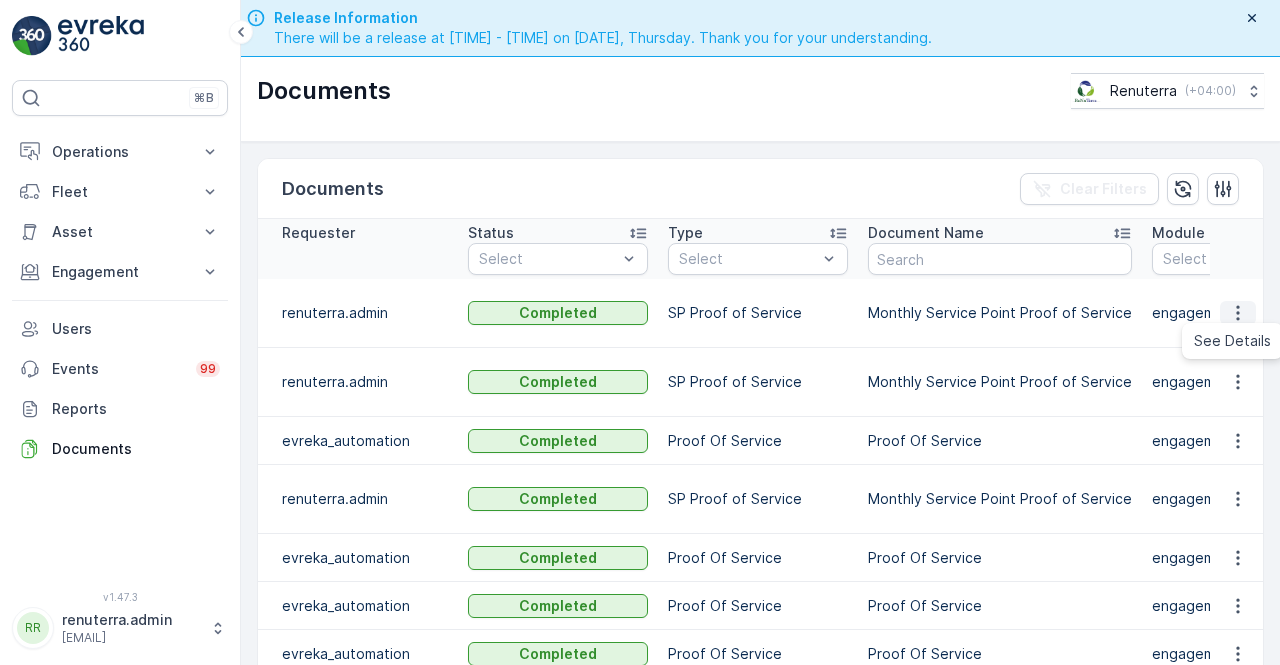click 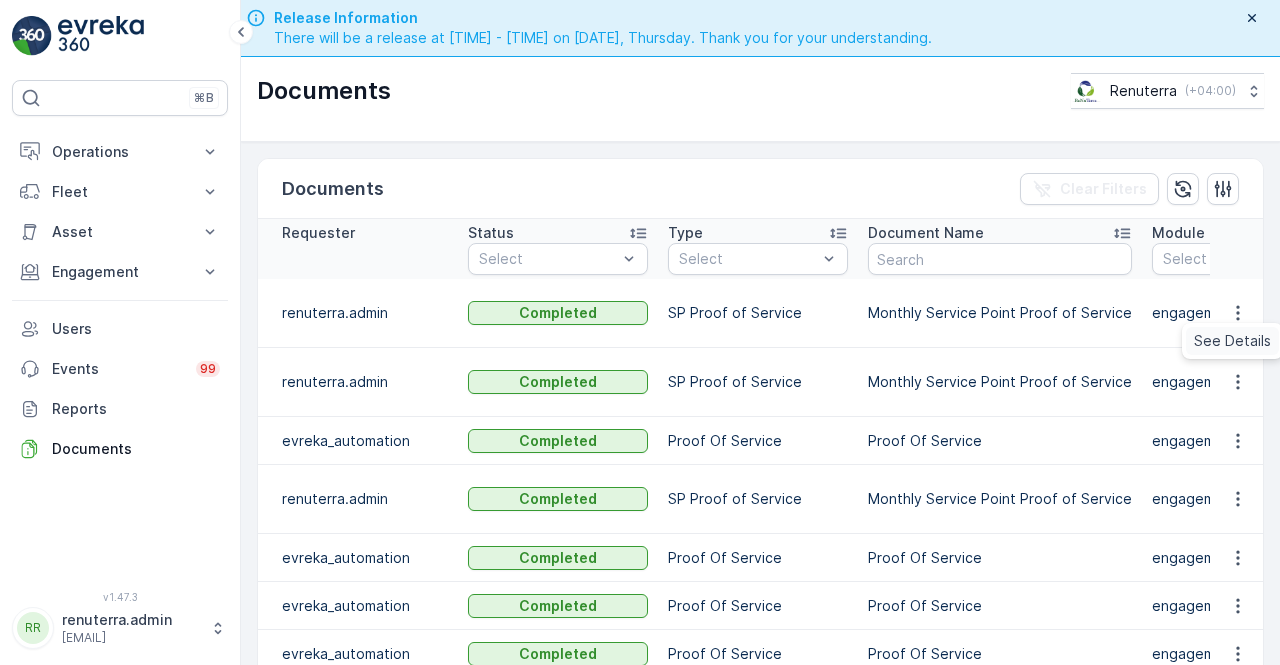 click on "See Details" at bounding box center [1232, 341] 